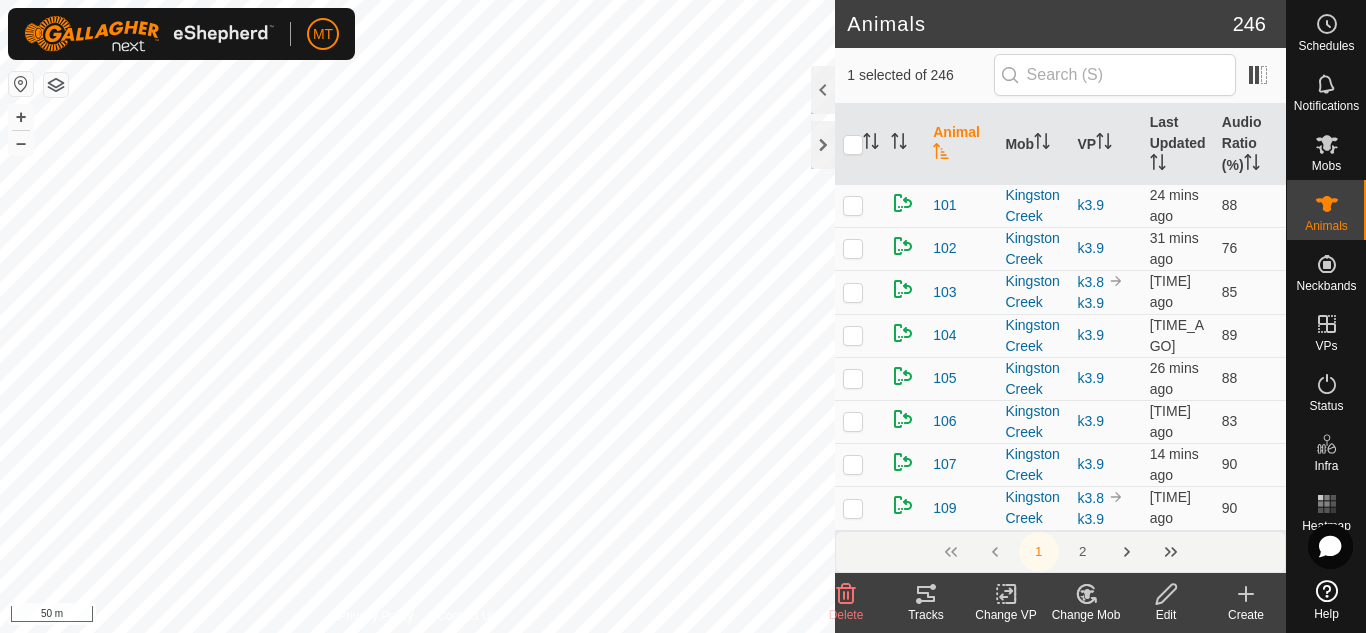 scroll, scrollTop: 0, scrollLeft: 0, axis: both 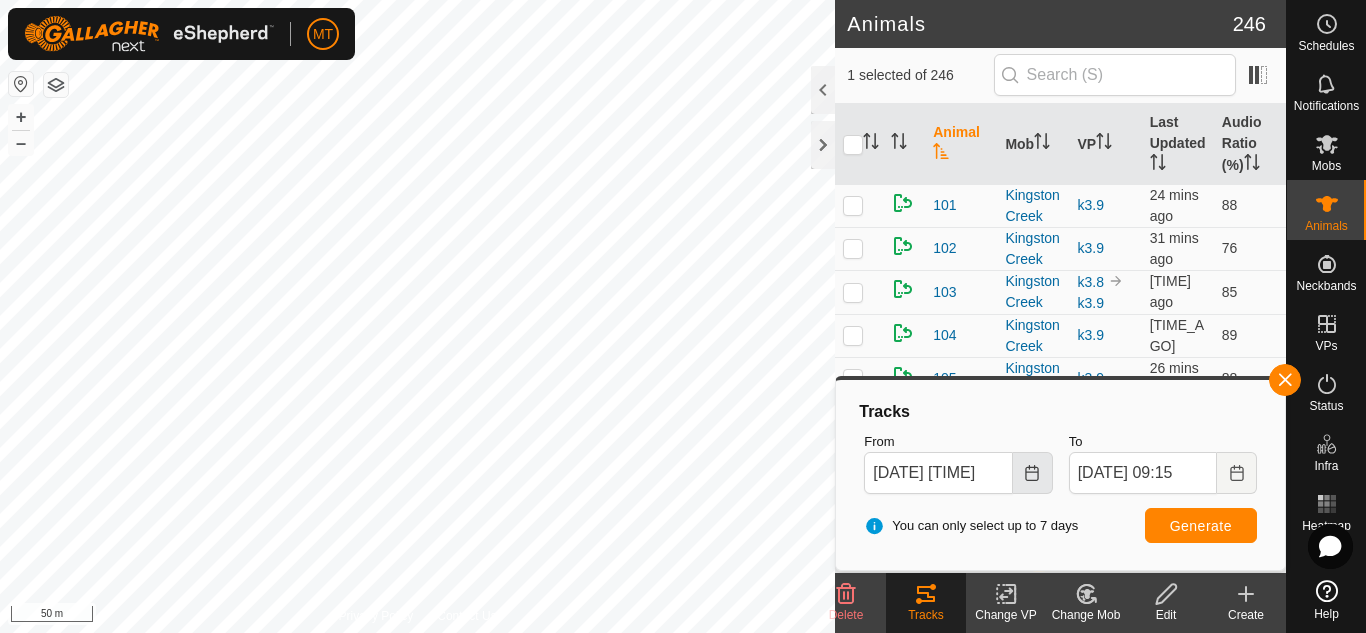 click at bounding box center (1033, 473) 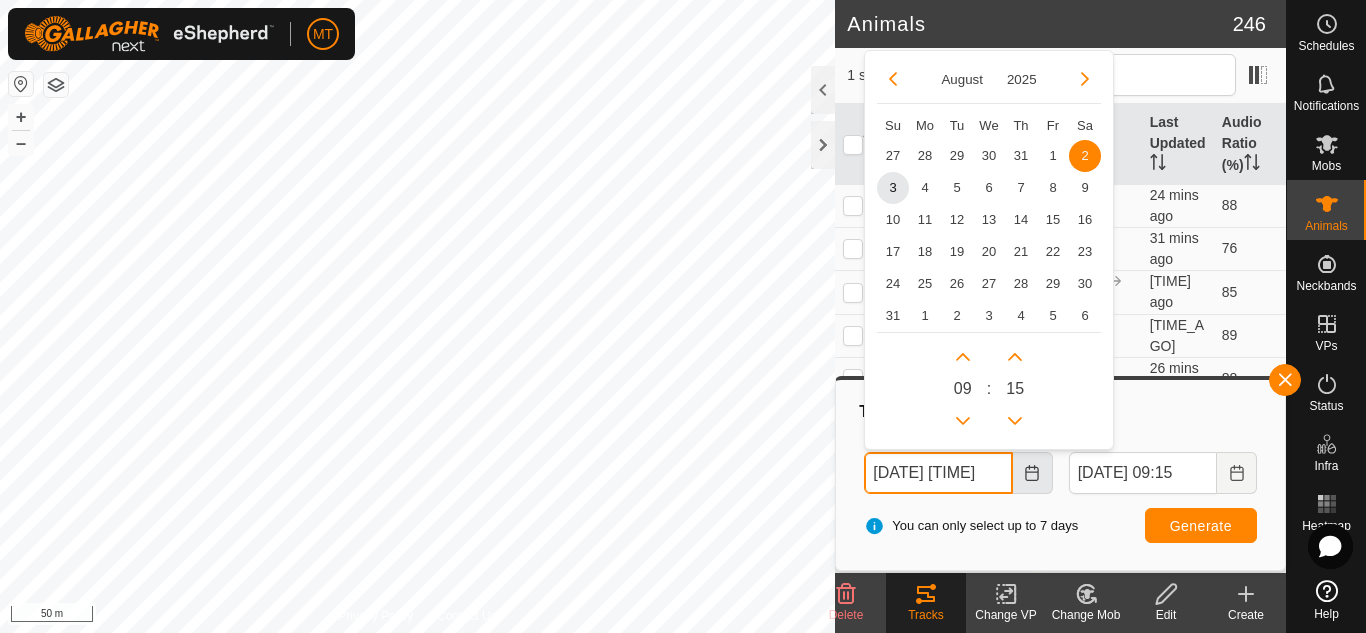 scroll, scrollTop: 0, scrollLeft: 7, axis: horizontal 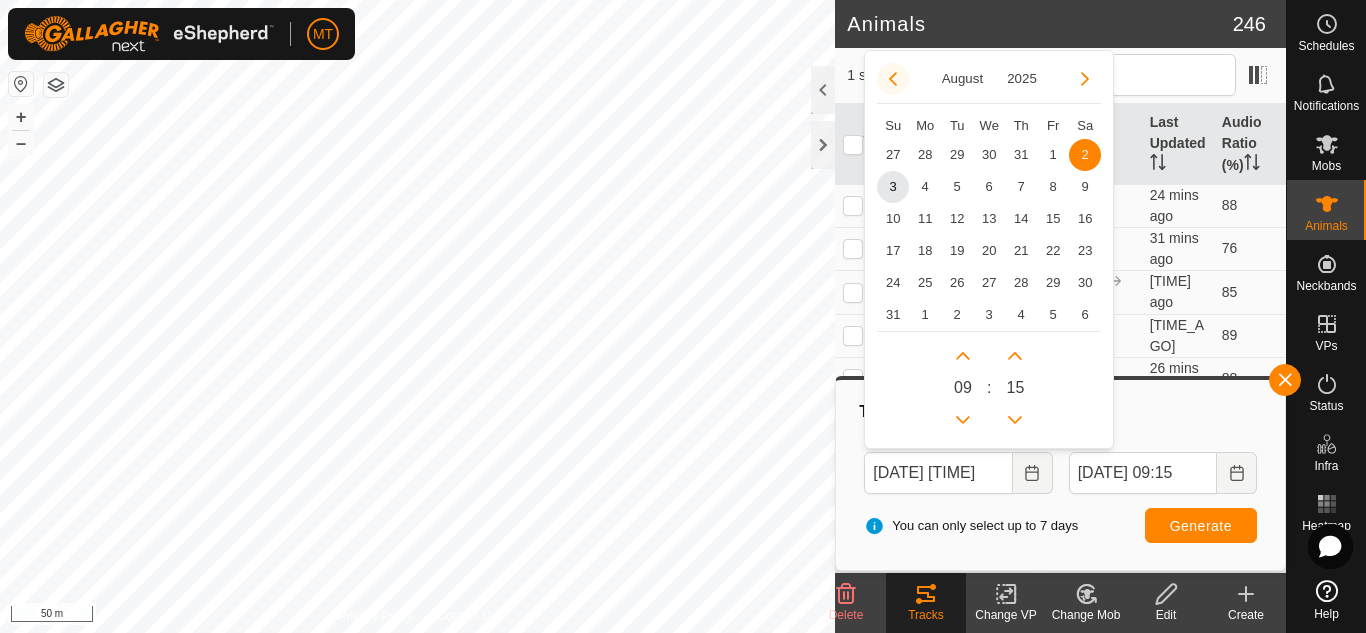 click at bounding box center (893, 79) 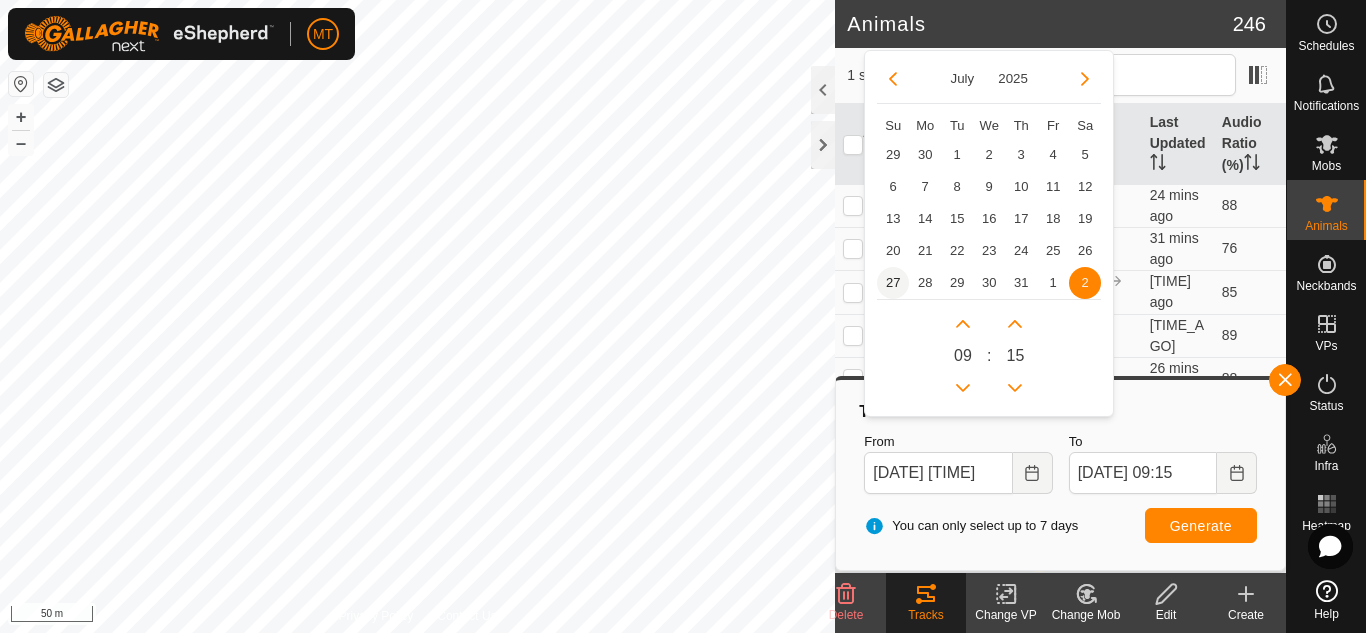 click on "27" at bounding box center [893, 283] 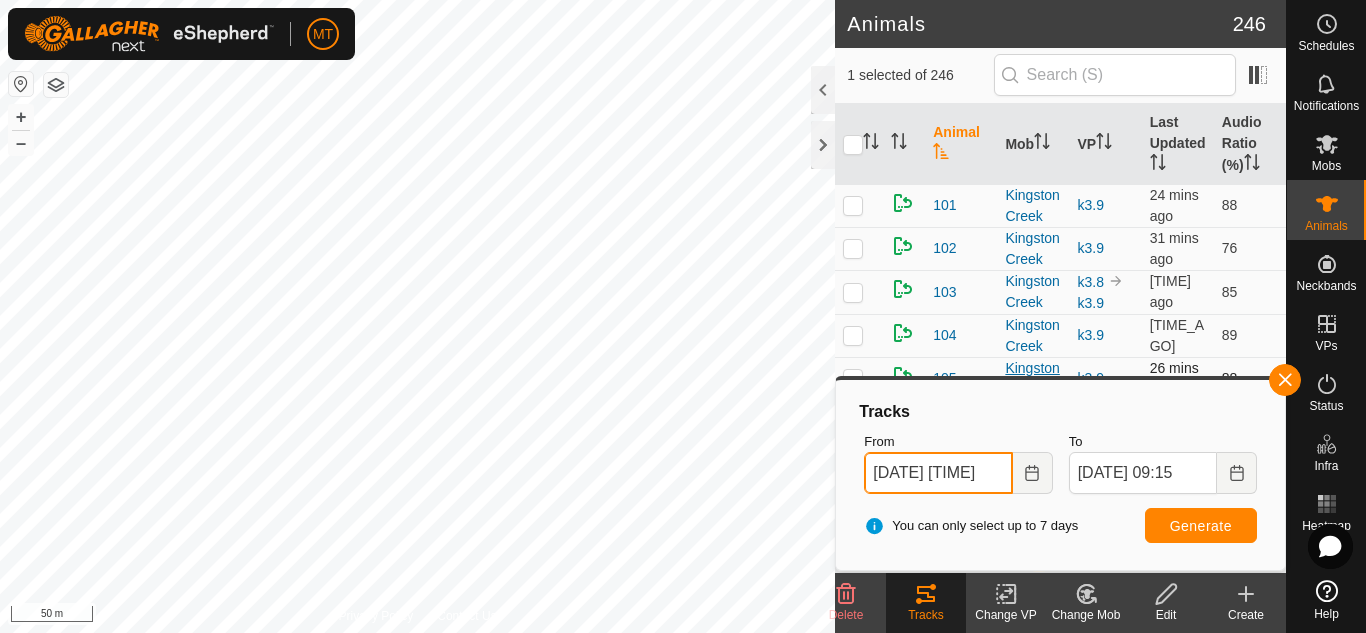 scroll, scrollTop: 0, scrollLeft: 1, axis: horizontal 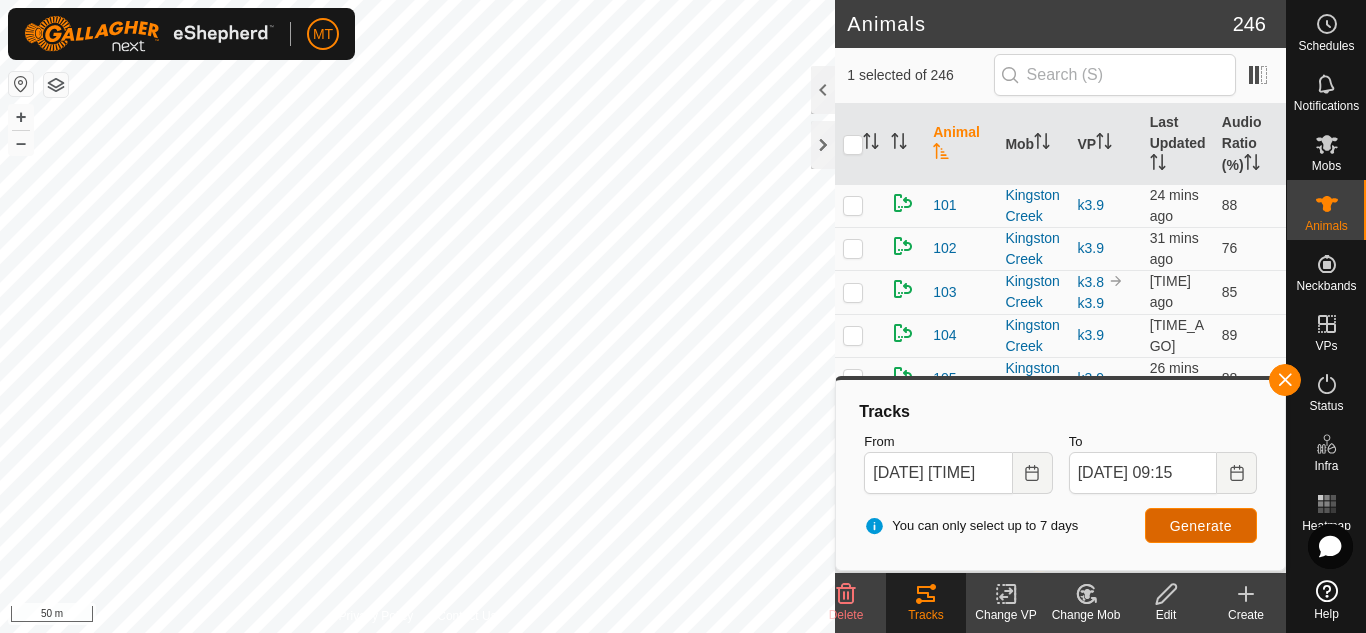 click on "Generate" at bounding box center [1201, 526] 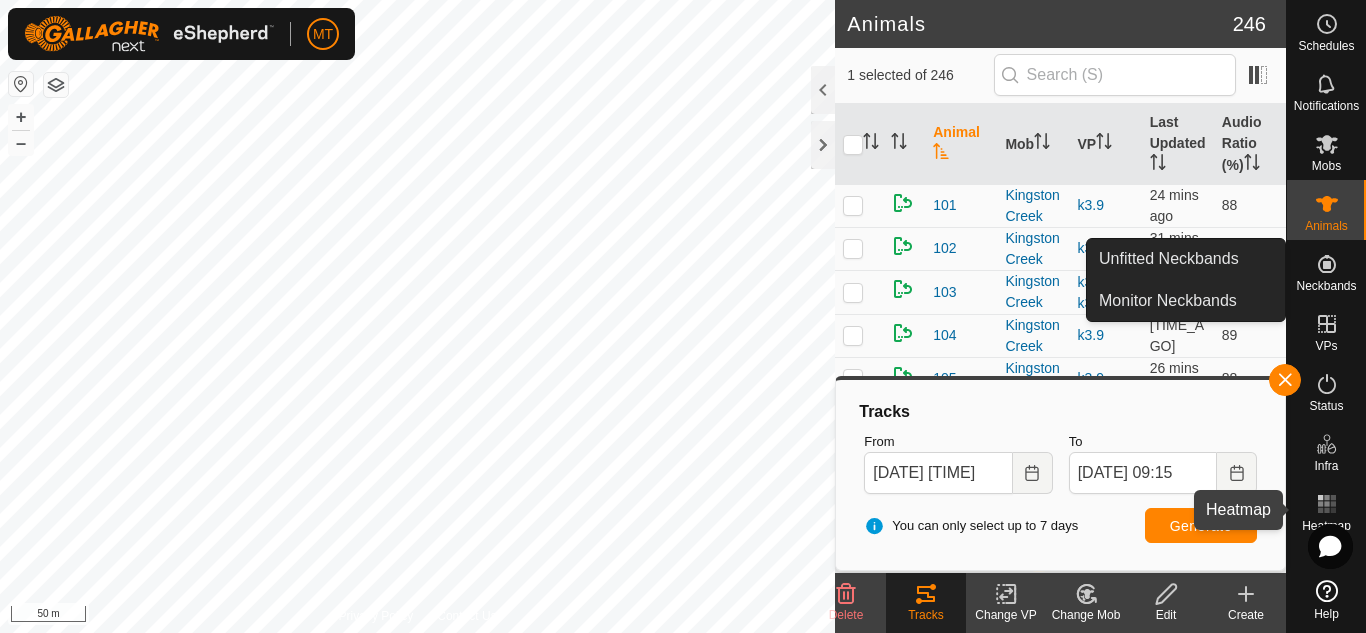 click 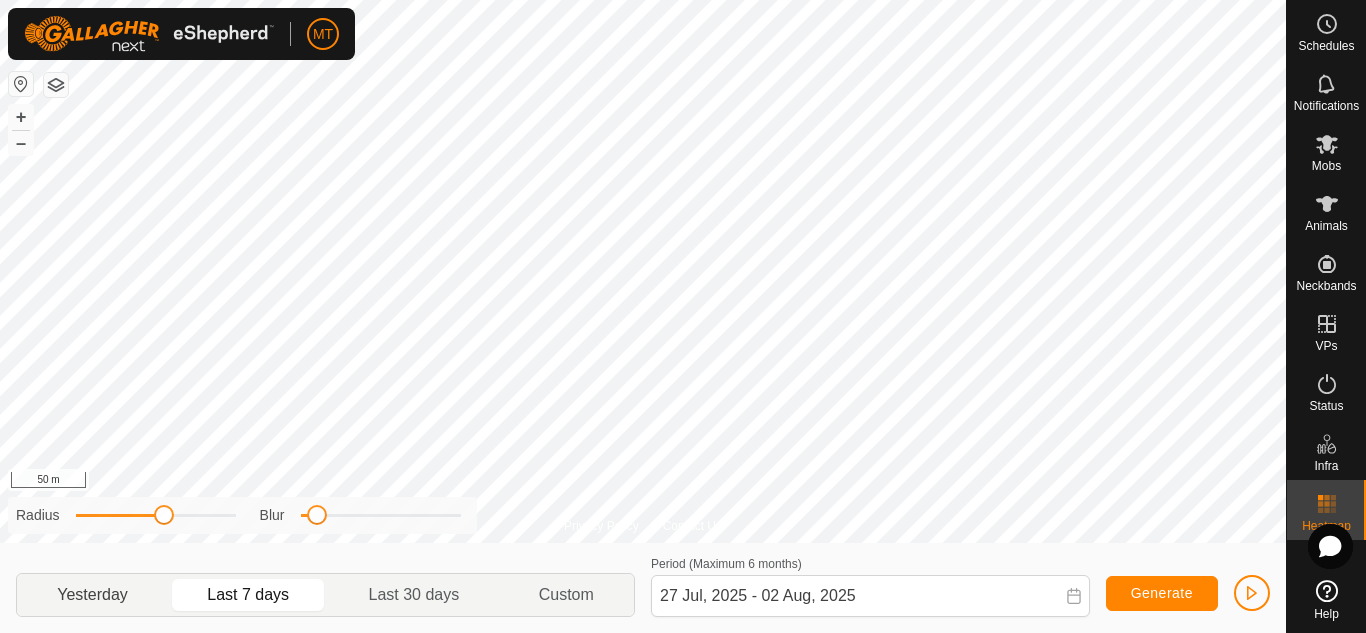click on "Yesterday" 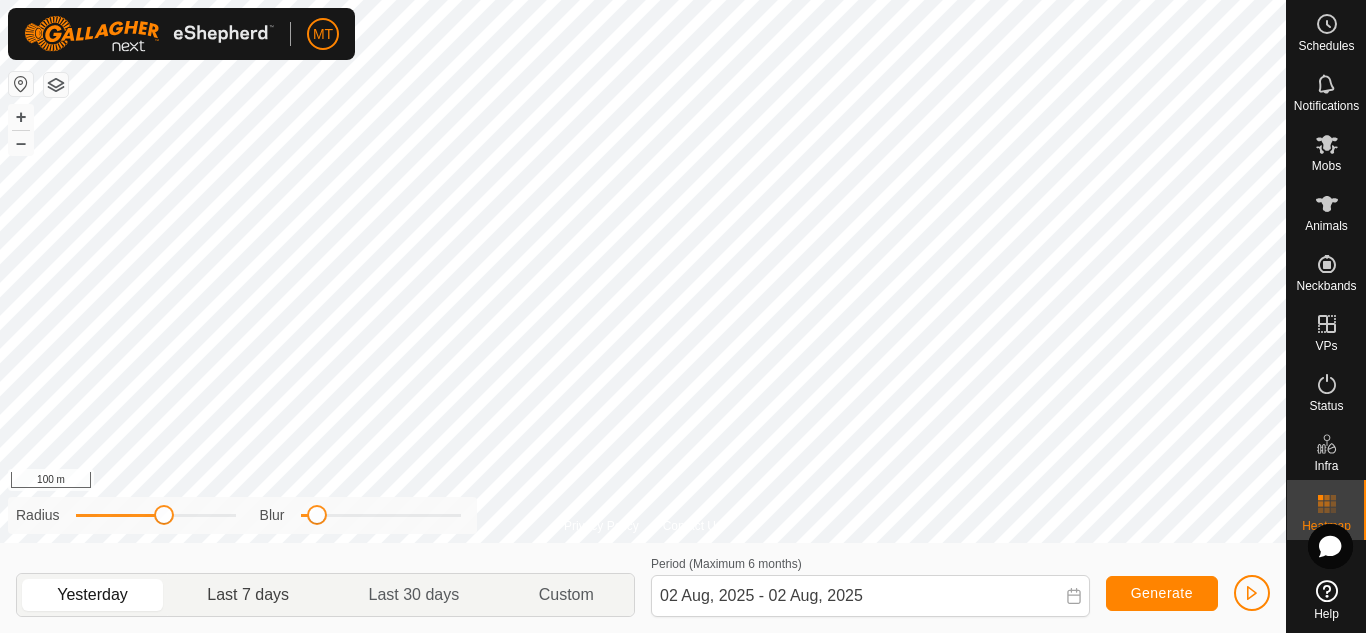 click on "Last 7 days" 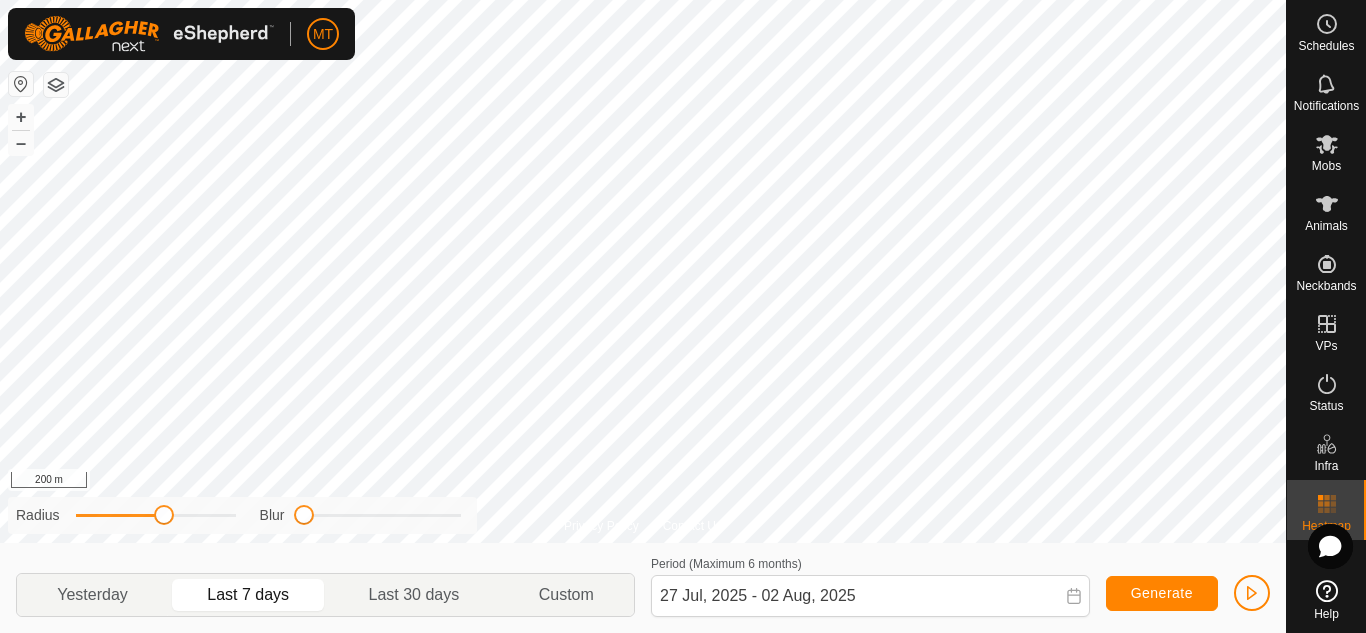 click on "Privacy Policy Contact Us
214
[PHONE]
[LOCATION] Creek
k3.9 + – ⇧ i 200 m Radius Blur Yesterday Last 7 days Last 30 days Custom Period (Maximum 6 months)  [DATE] - [DATE] Generate" 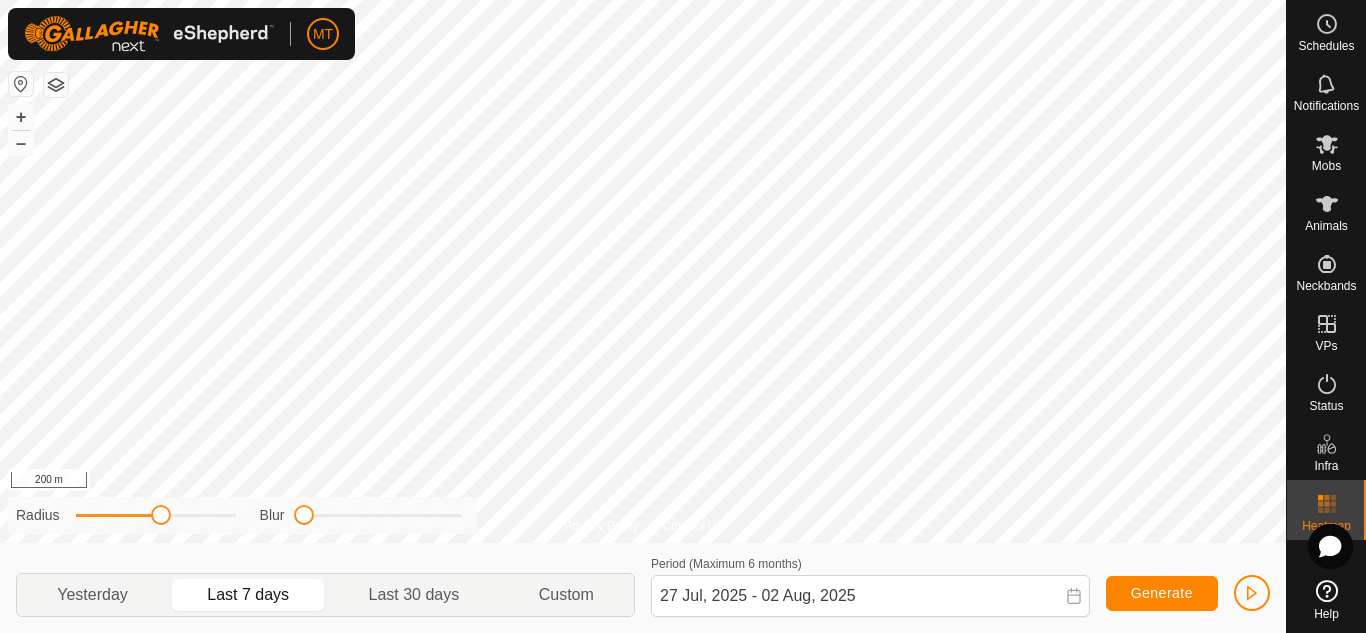drag, startPoint x: 161, startPoint y: 514, endPoint x: 163, endPoint y: 497, distance: 17.117243 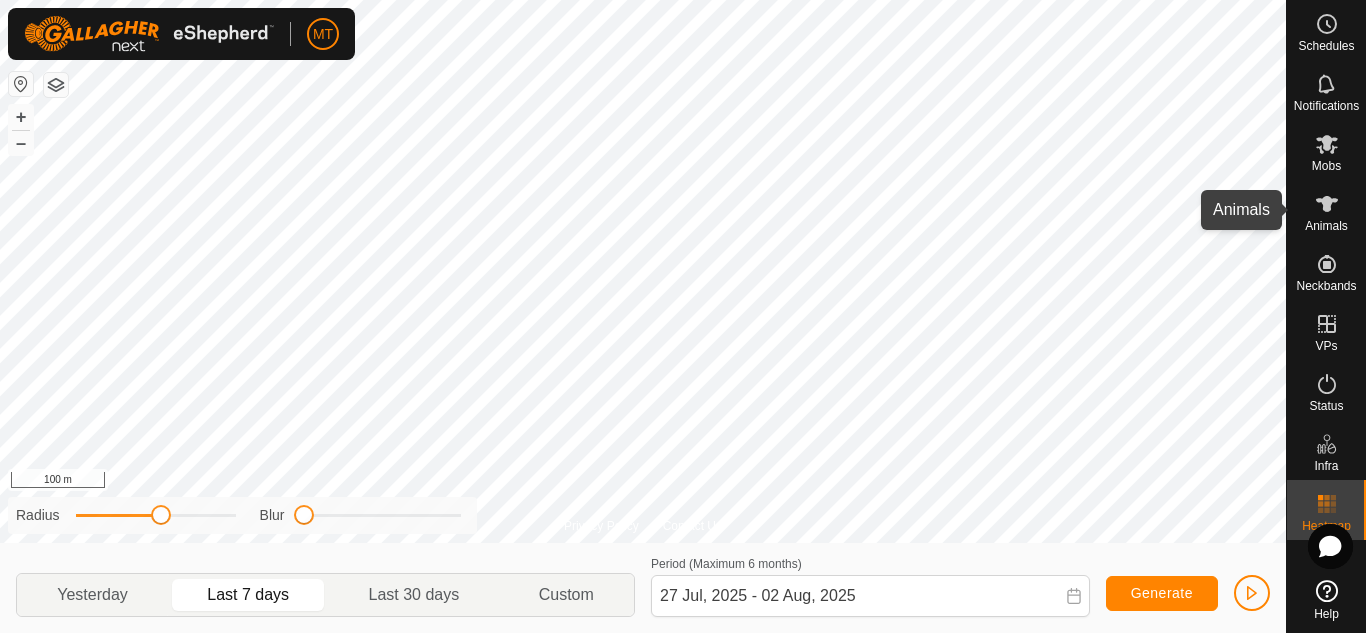 click 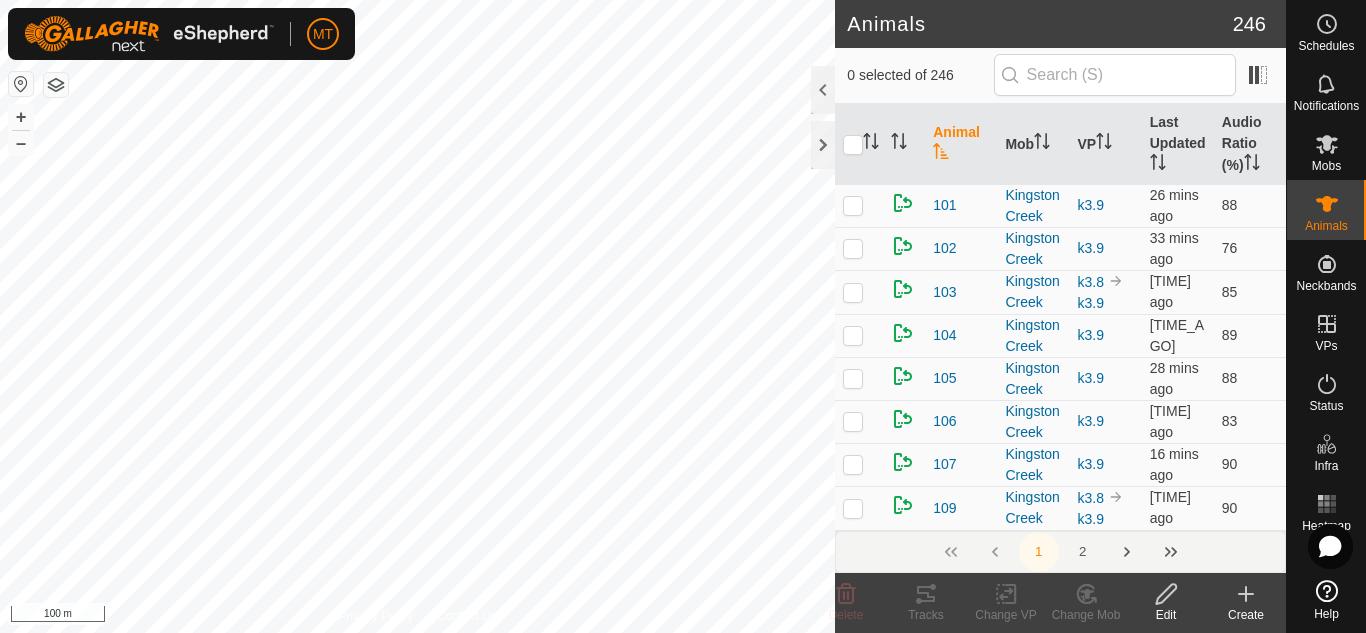 click 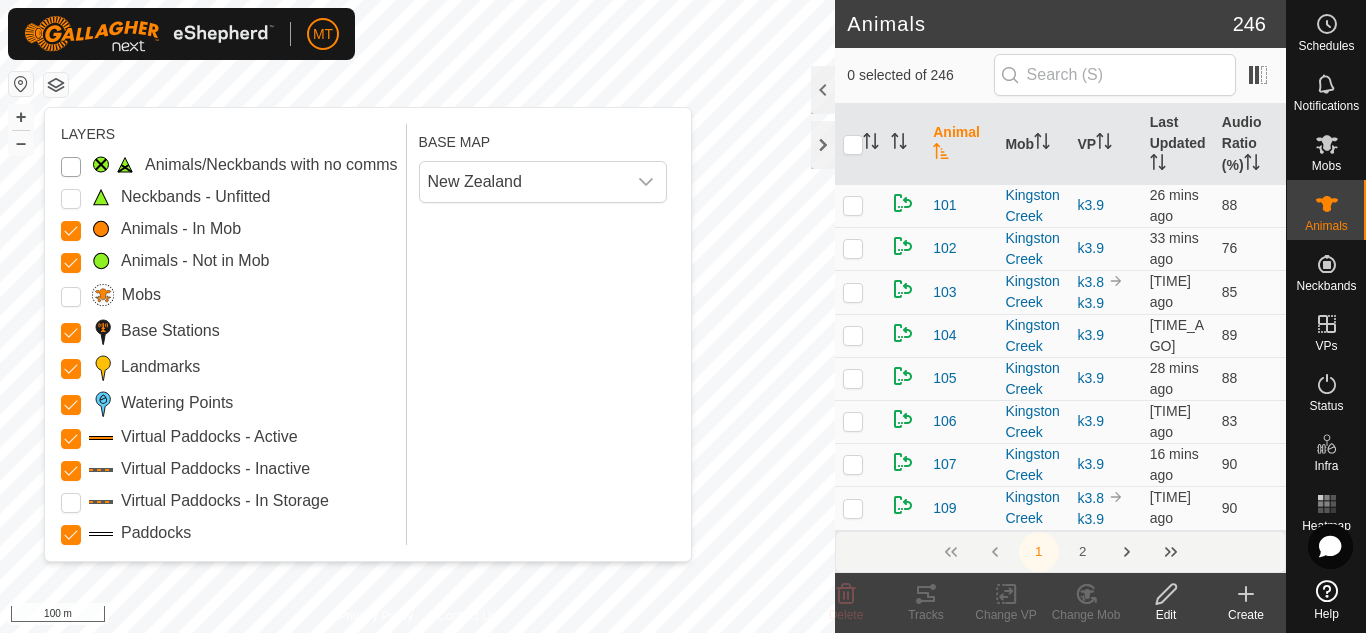 click on "Animals/Neckbands with no comms" at bounding box center [71, 167] 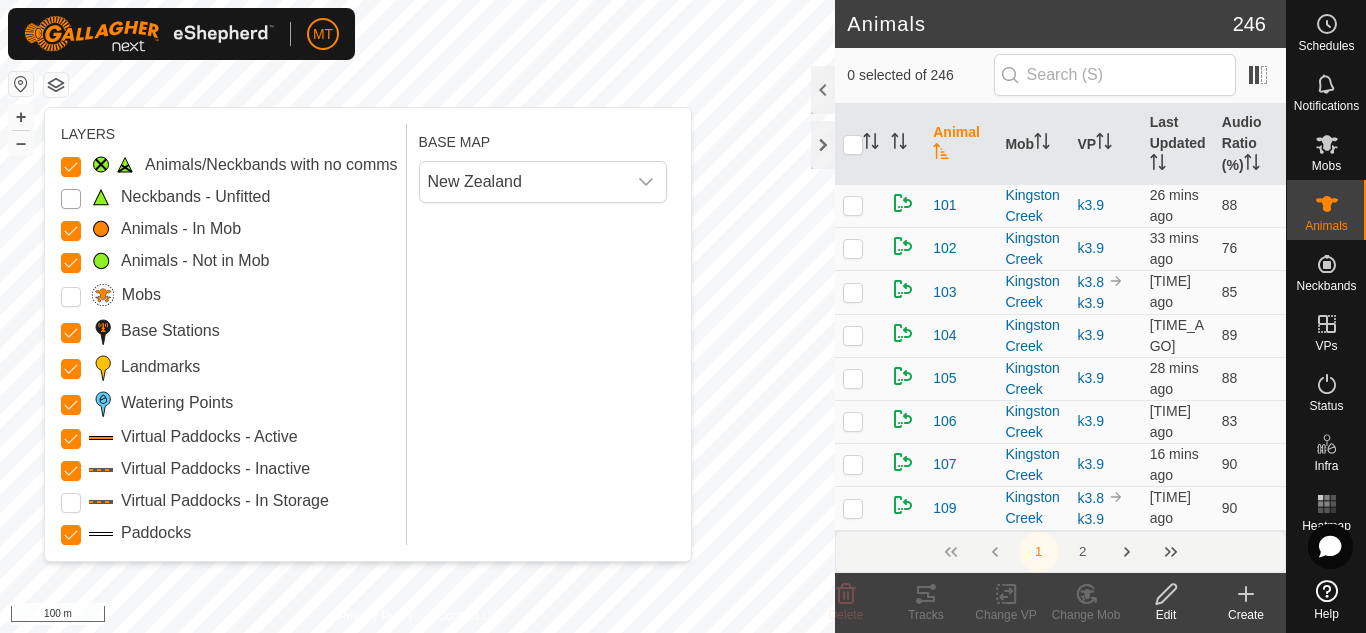 click on "Neckbands - Unfitted" at bounding box center [71, 199] 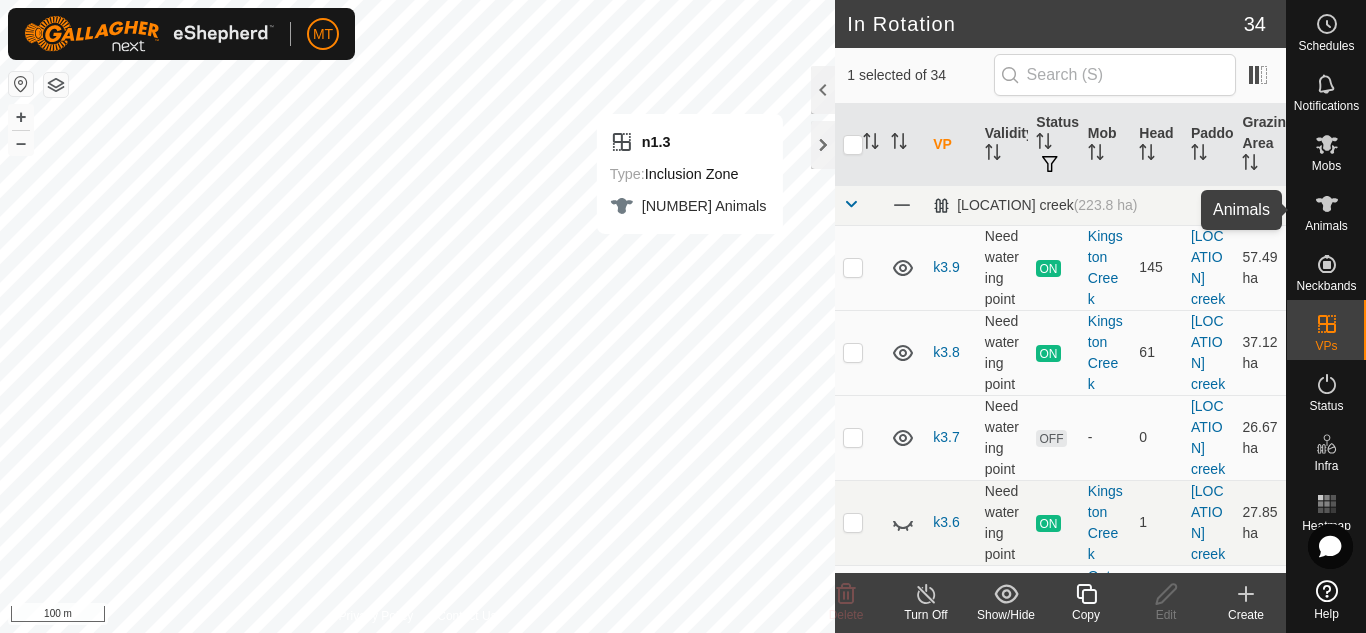 click at bounding box center [1327, 204] 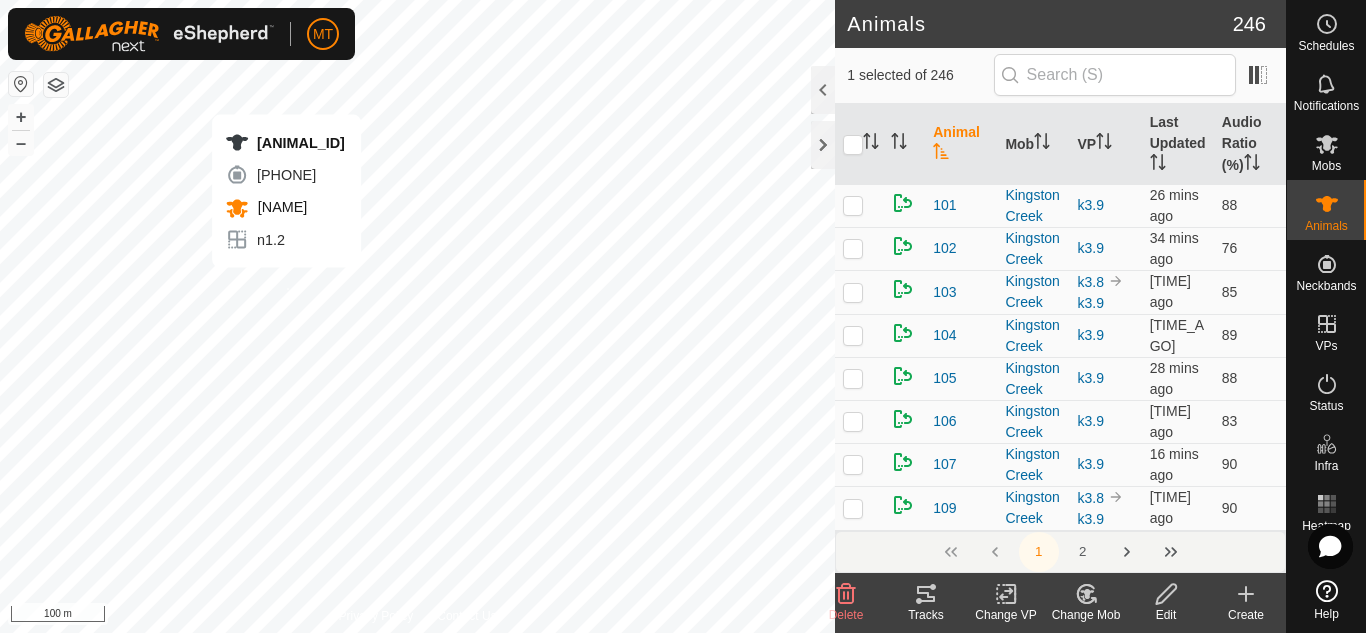 click on "[ANIMAL_ID]
[PHONE]
[NAME]
n1.2 + – ⇧ i 100 m" at bounding box center [417, 316] 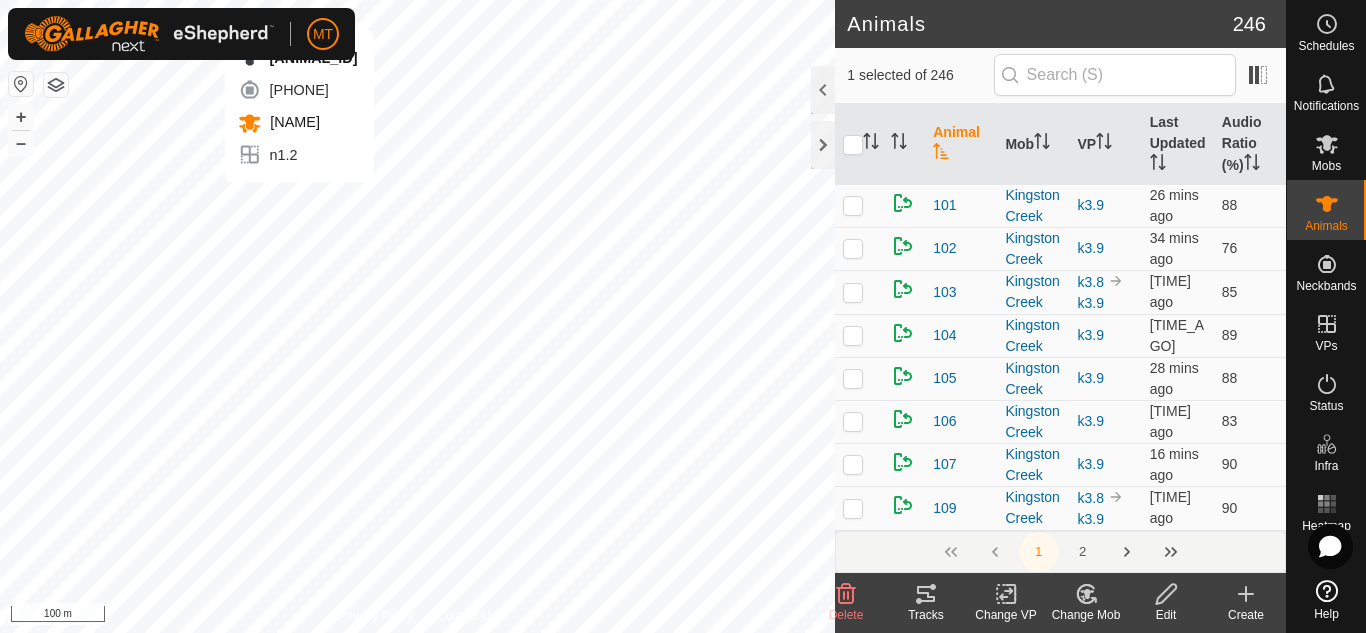 click on "[ANIMAL_ID]
[PHONE]
[NAME]
n1.2 + – ⇧ i 100 m" at bounding box center [417, 316] 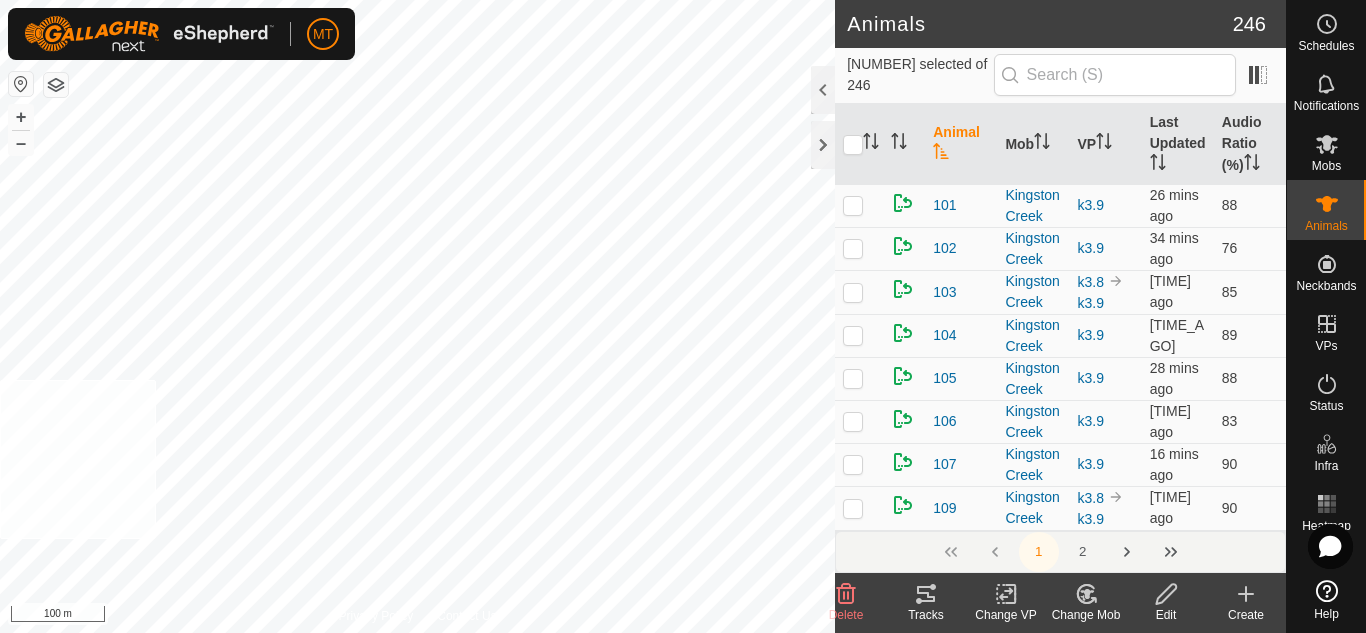 checkbox on "true" 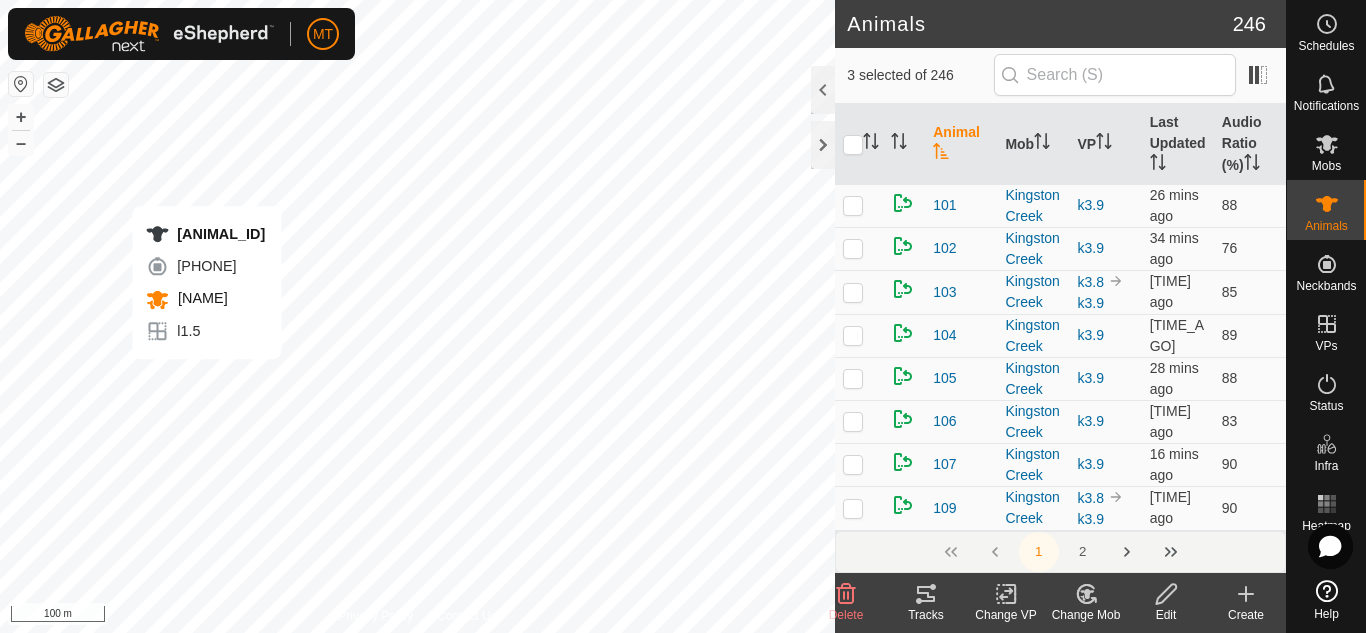 click on "[ANIMAL]
[NUMBER]
[PERSON]
l1.5 + – ⇧ 100 m" at bounding box center [417, 316] 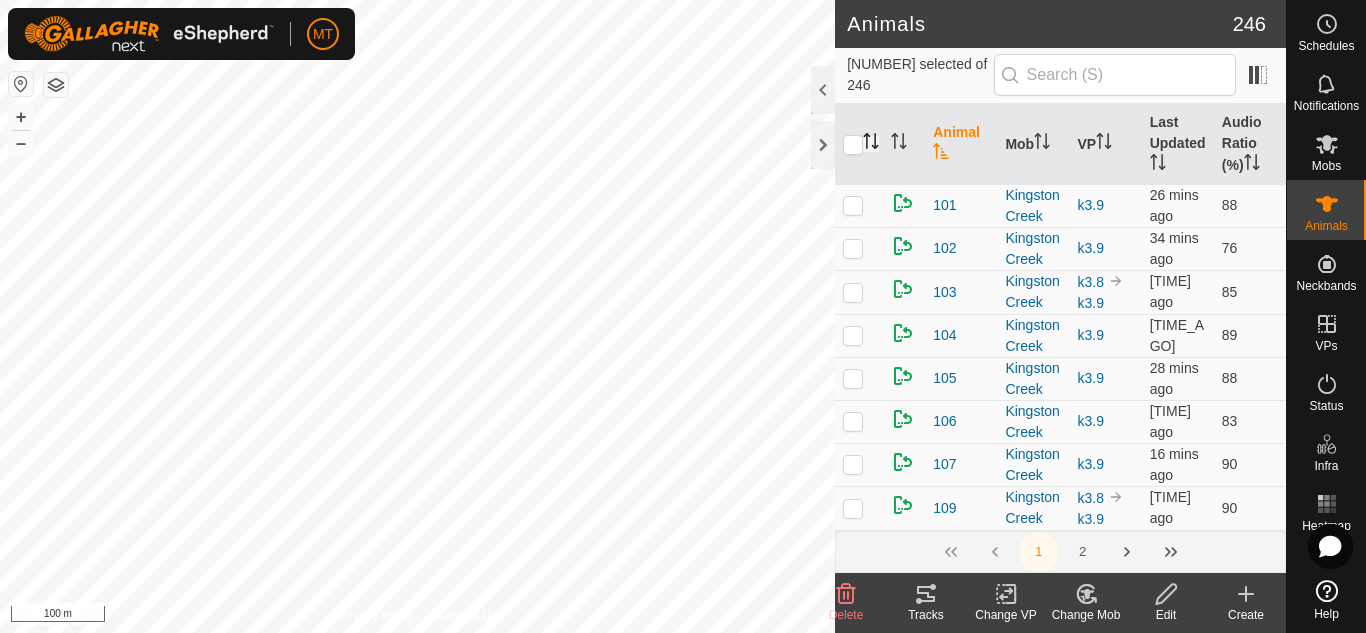 click 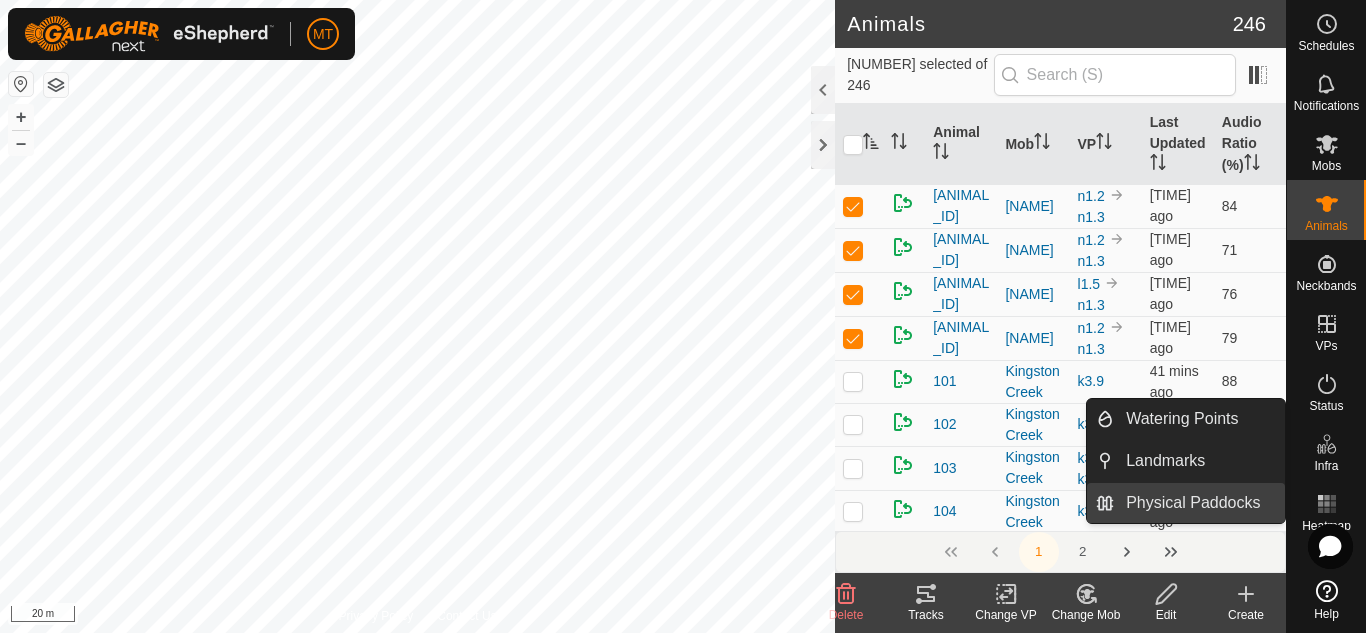 click on "Physical Paddocks" at bounding box center [1199, 503] 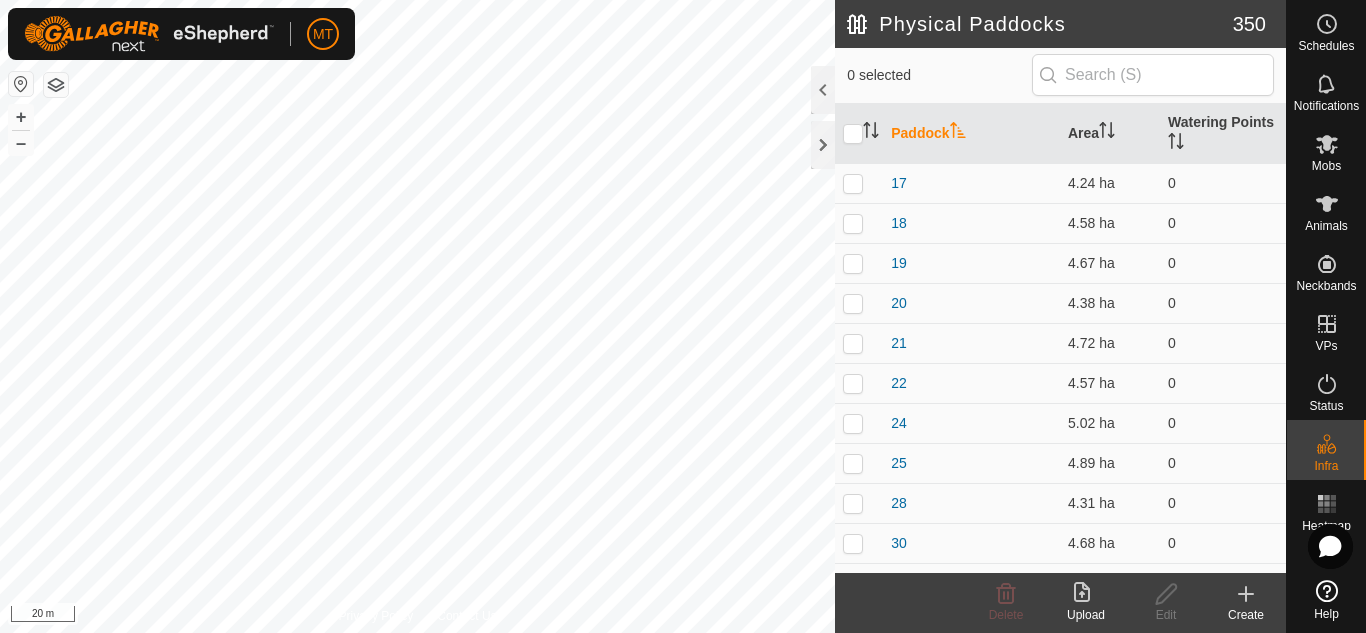 click 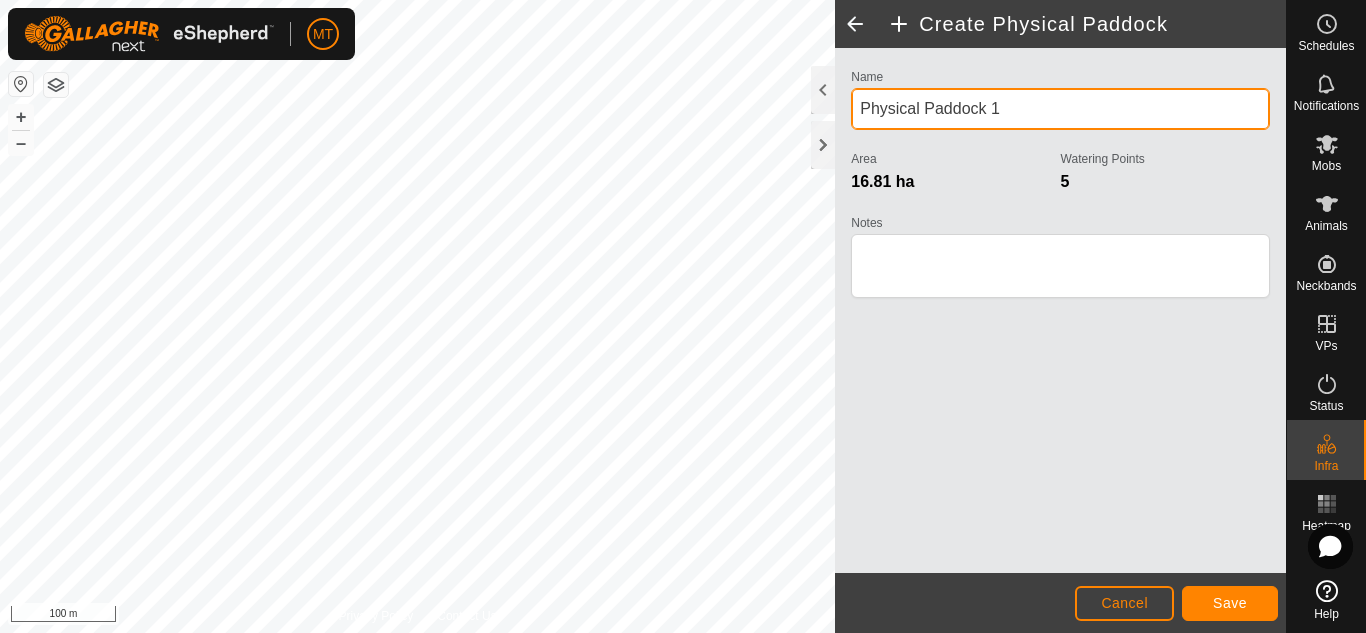drag, startPoint x: 995, startPoint y: 107, endPoint x: 849, endPoint y: 101, distance: 146.12323 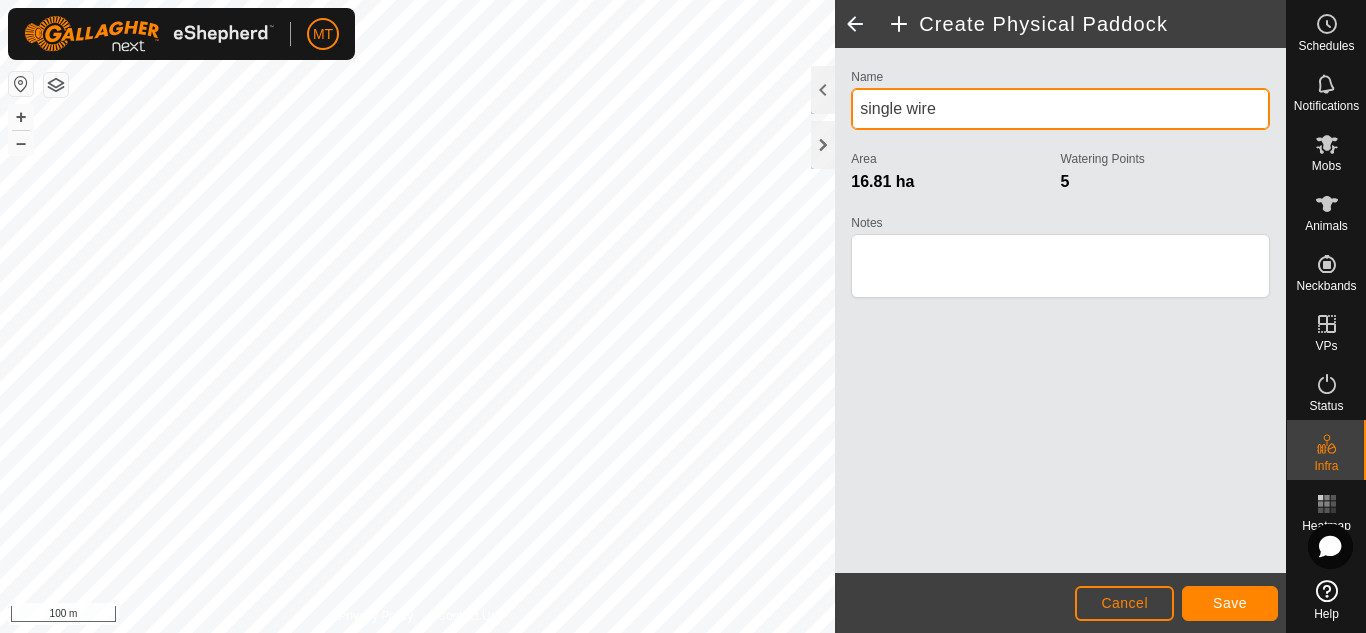 type on "single wire" 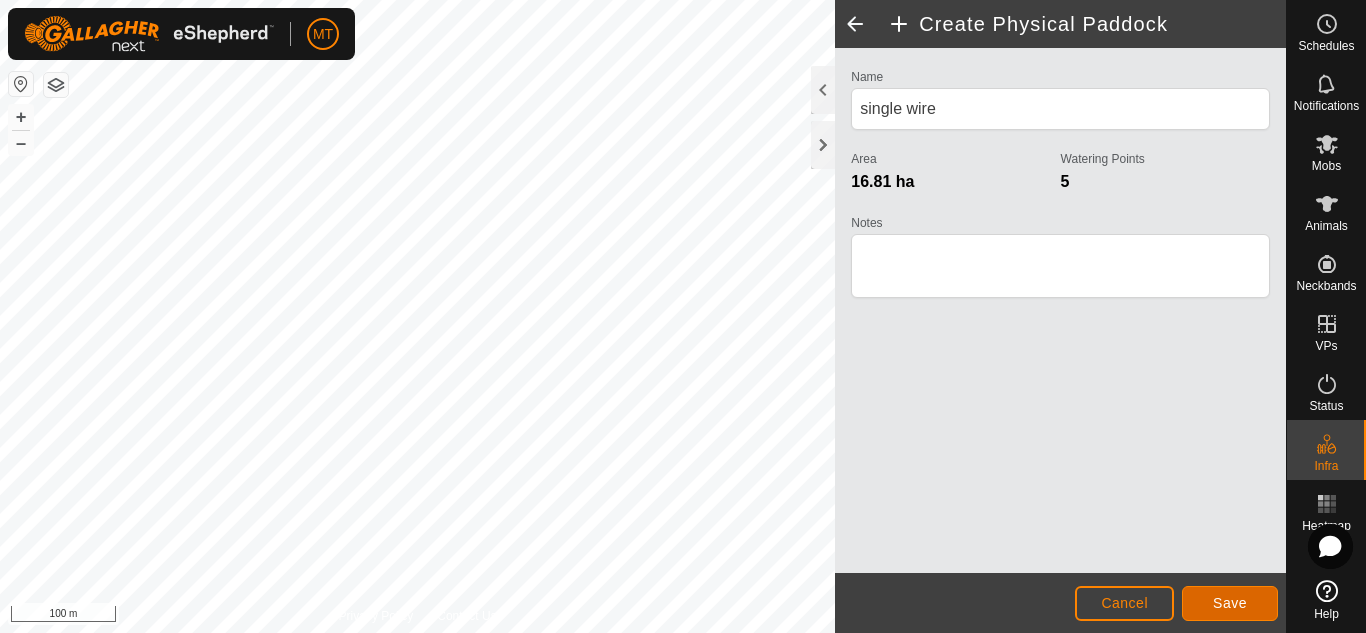 click on "Save" 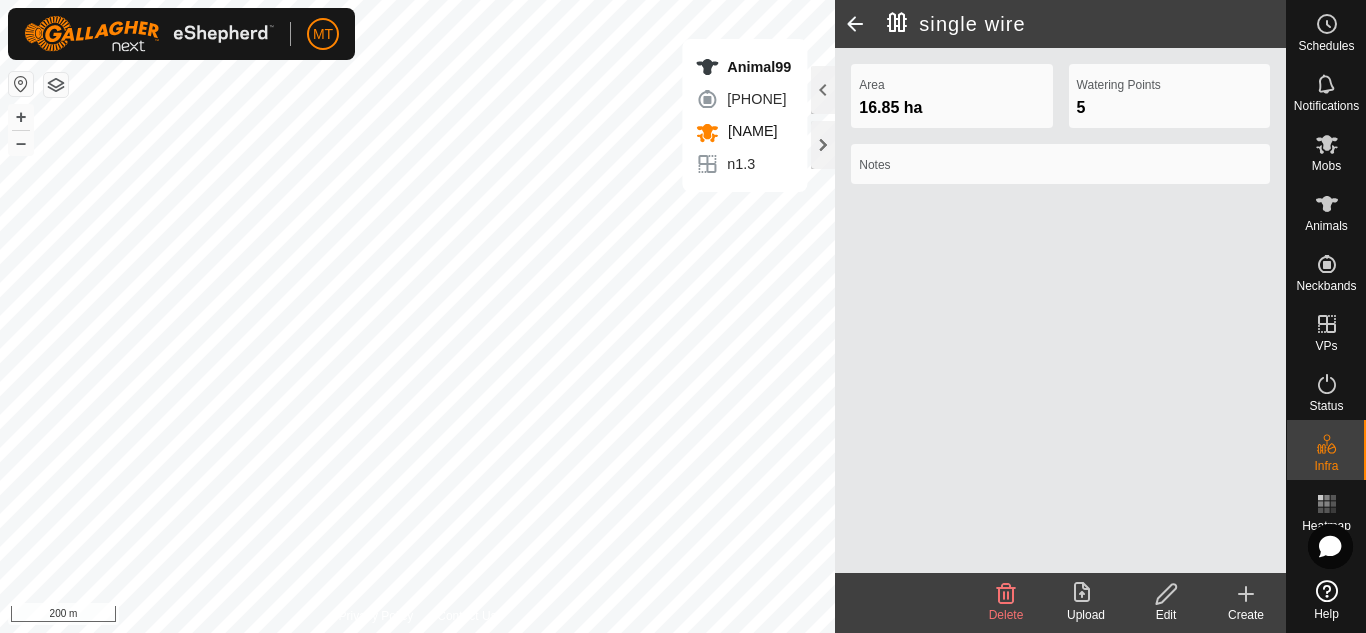 click 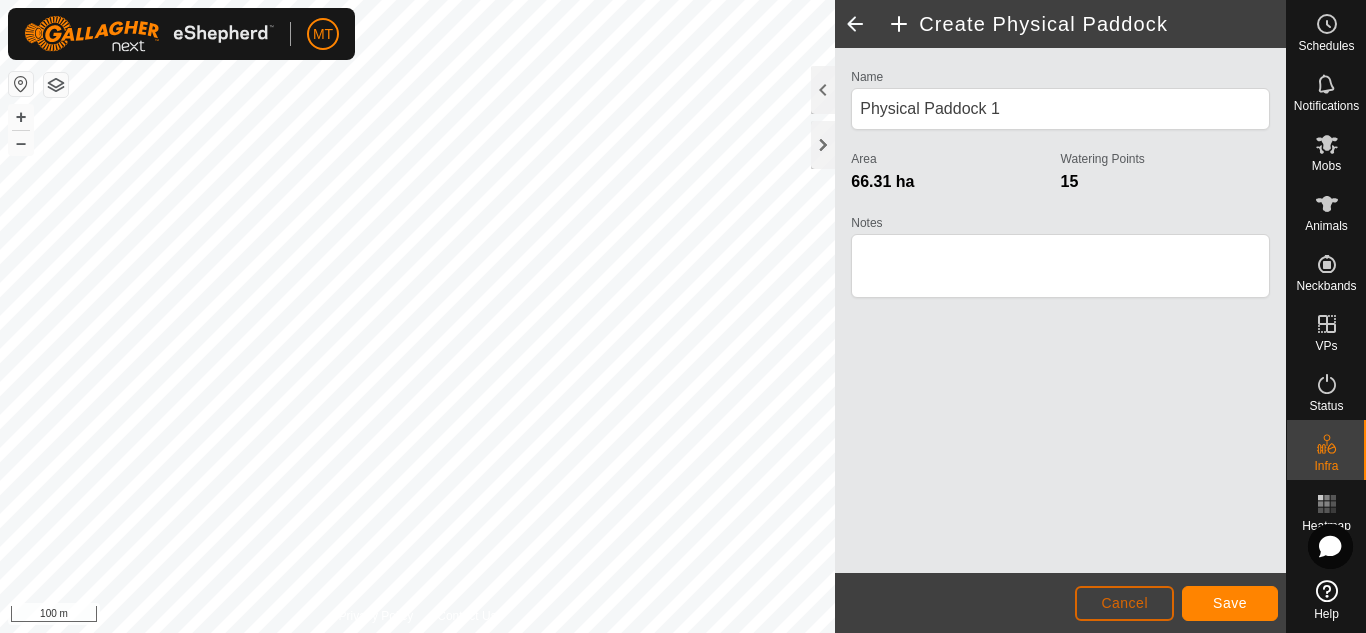 click on "Cancel" 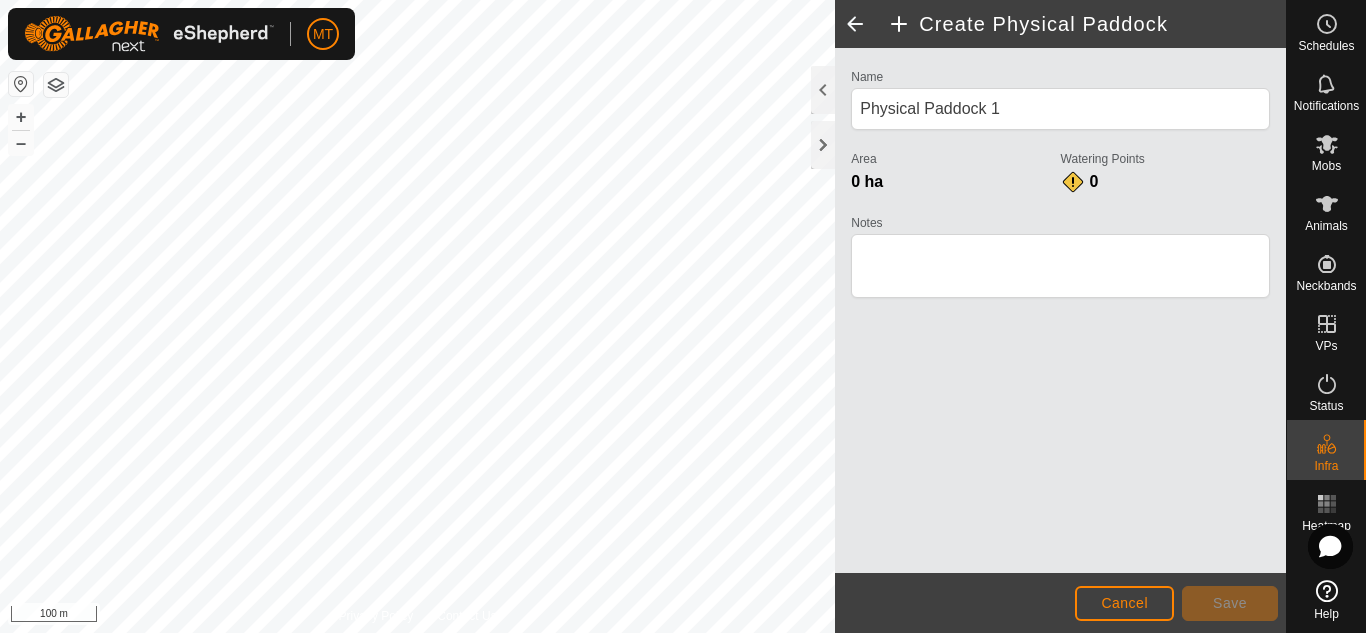 click on "MT Schedules Notifications Mobs Animals Neckbands VPs Status Infra Heatmap Help Privacy Policy Contact Us + – ⇧ i 100 m  Create Physical Paddock  Name Physical Paddock 1 Area 0 ha  Watering Points 0 Notes                    Cancel Save" at bounding box center [683, 316] 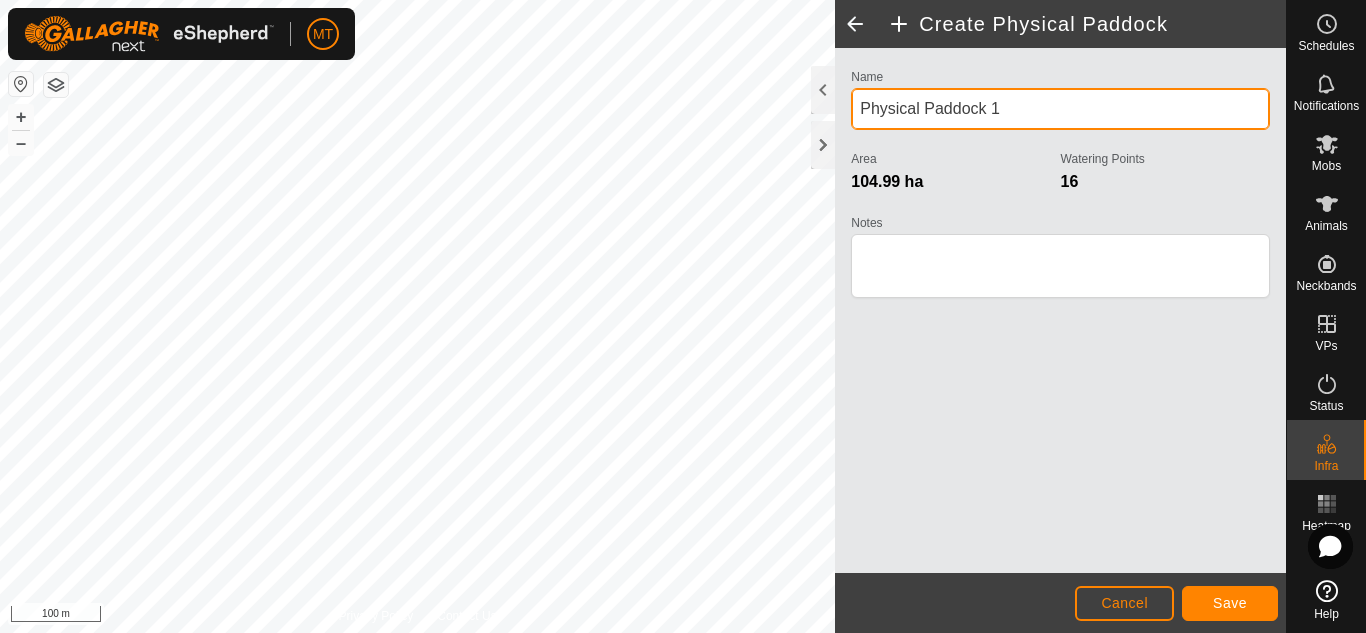 drag, startPoint x: 1029, startPoint y: 108, endPoint x: 857, endPoint y: 113, distance: 172.07266 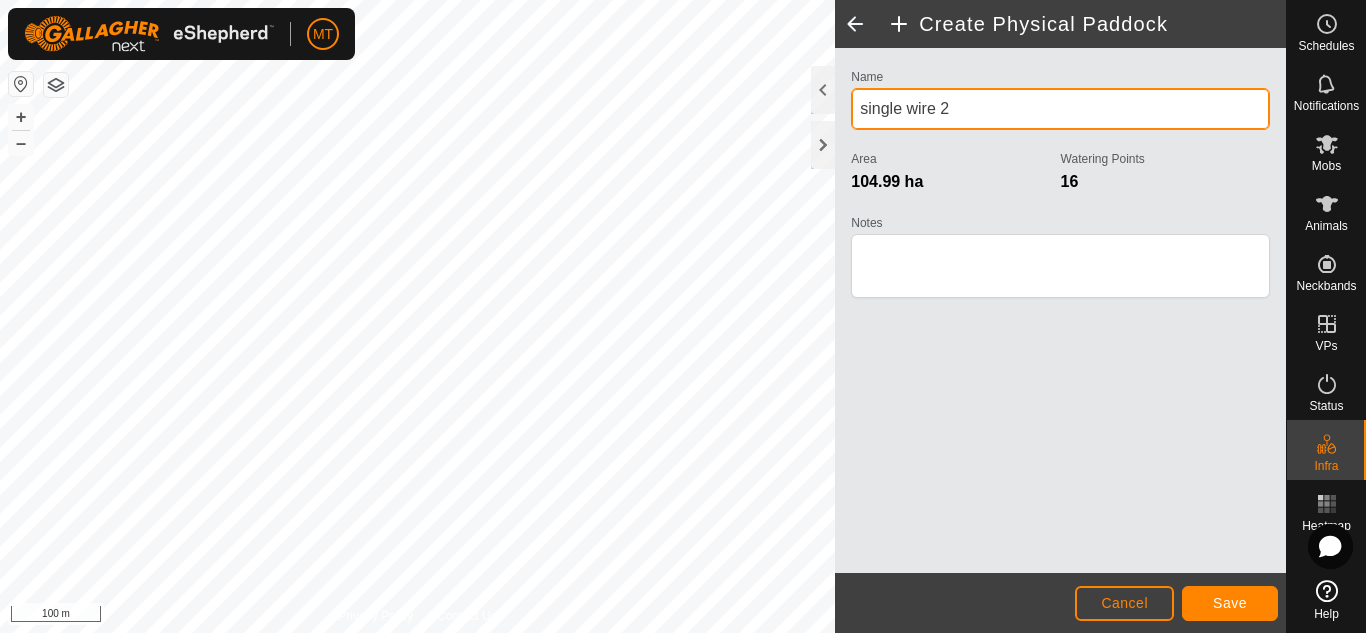 type on "single wire 2" 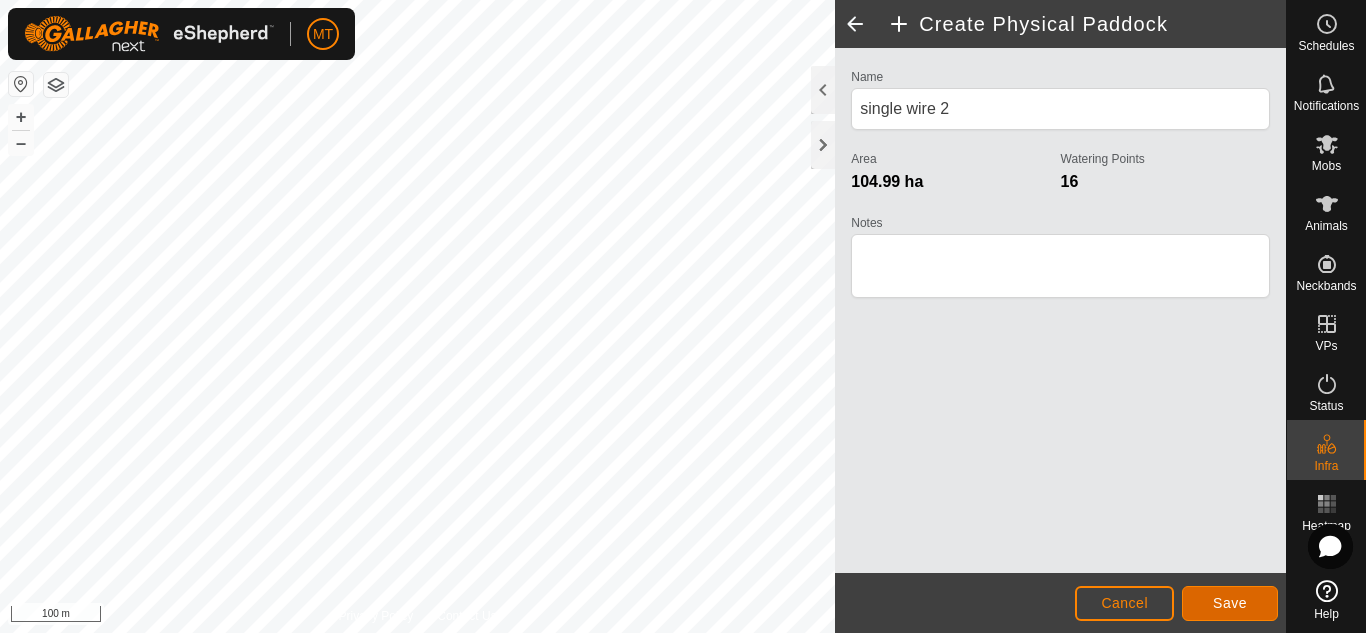 click on "Save" 